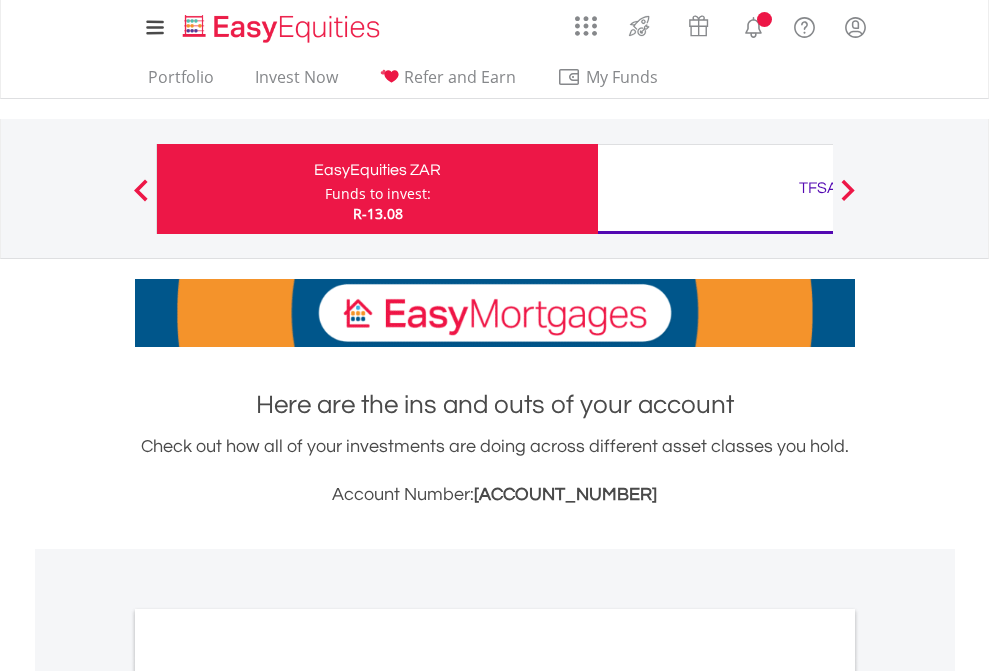 scroll, scrollTop: 0, scrollLeft: 0, axis: both 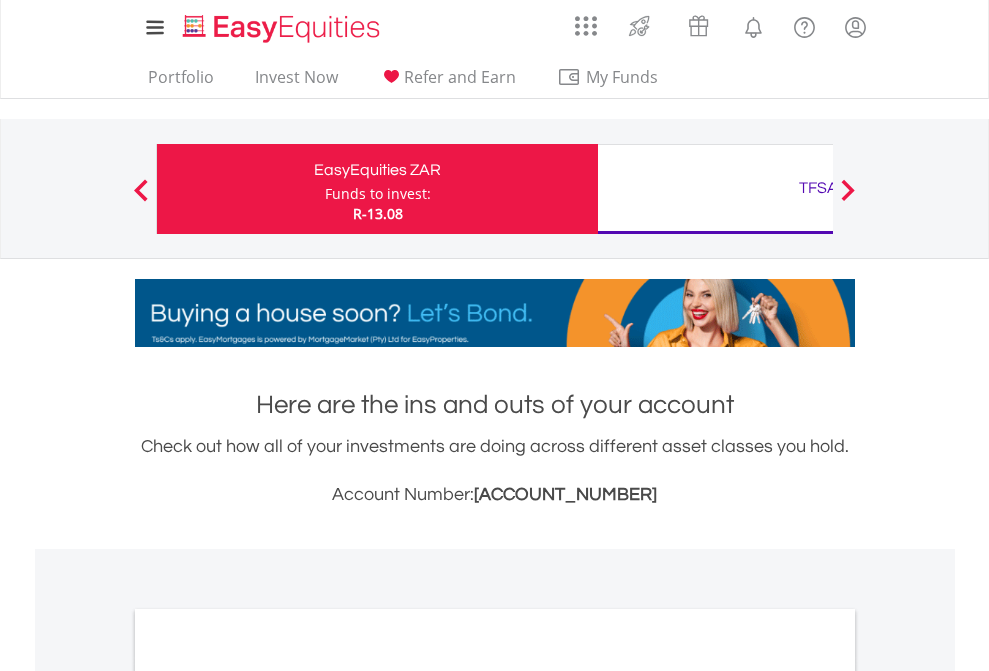 click on "Funds to invest:" at bounding box center (378, 194) 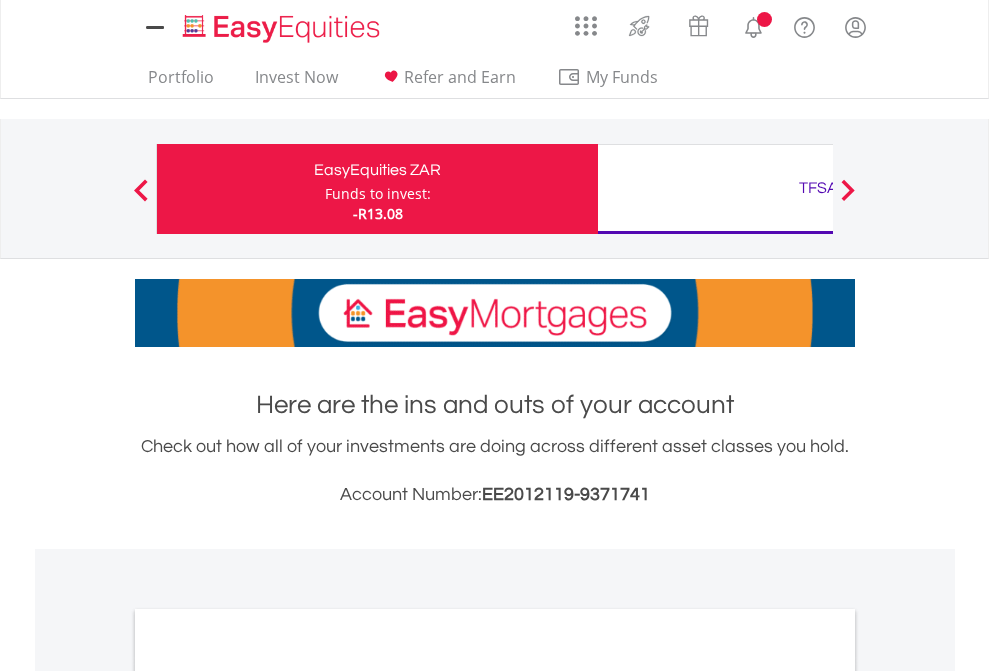 scroll, scrollTop: 0, scrollLeft: 0, axis: both 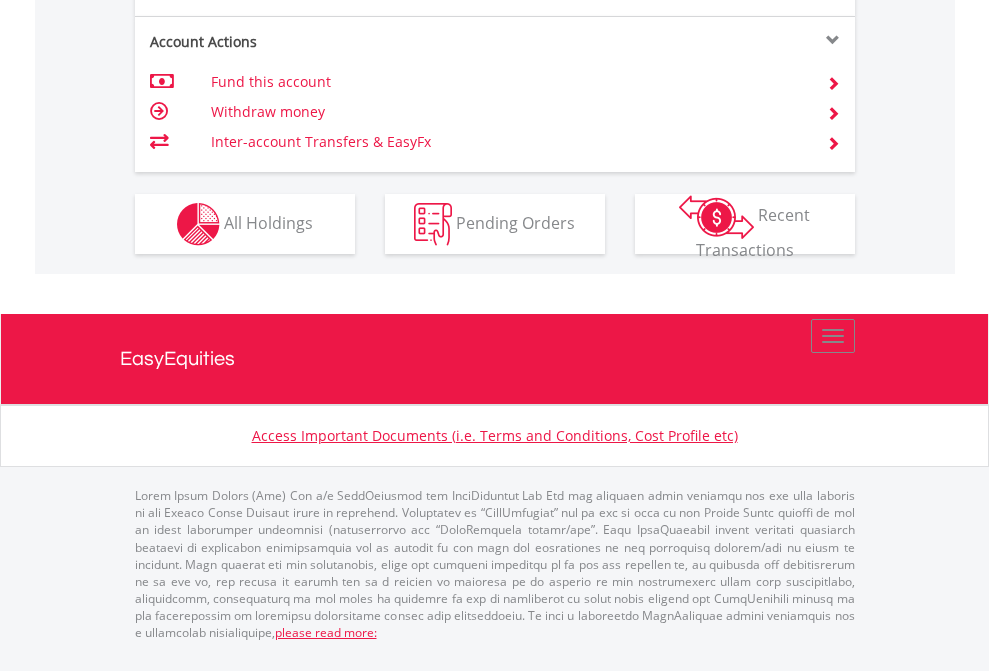 click on "Investment types" at bounding box center (706, -337) 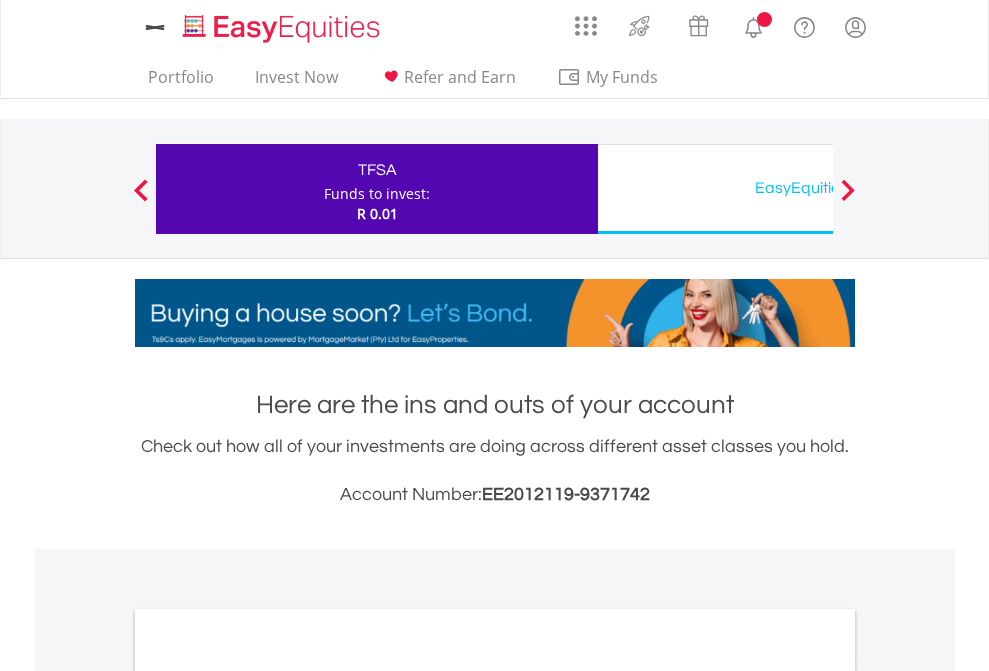 scroll, scrollTop: 0, scrollLeft: 0, axis: both 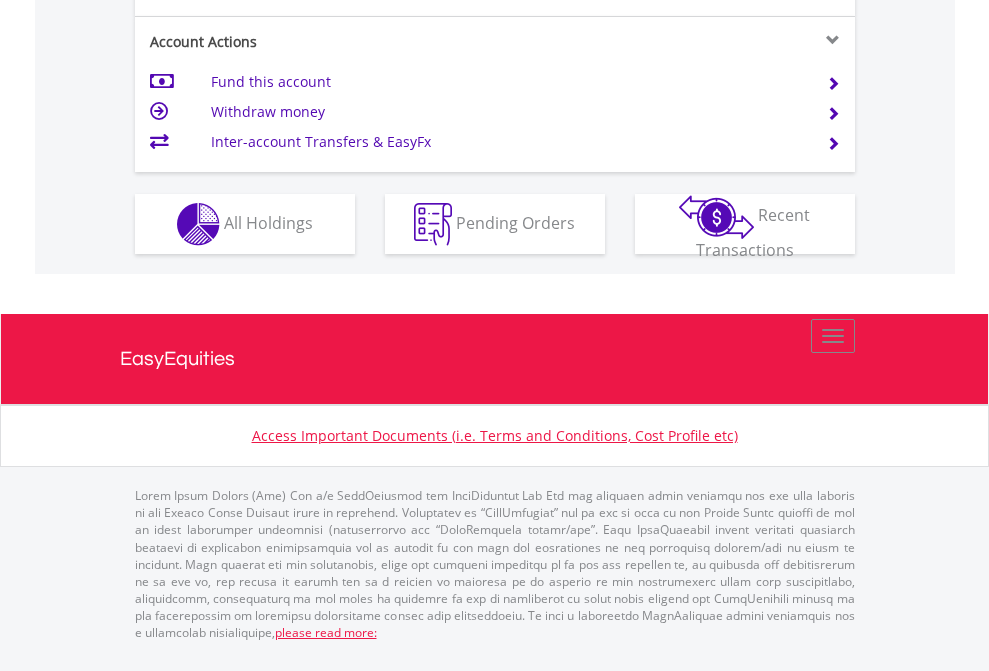 click on "Investment types" at bounding box center [706, -337] 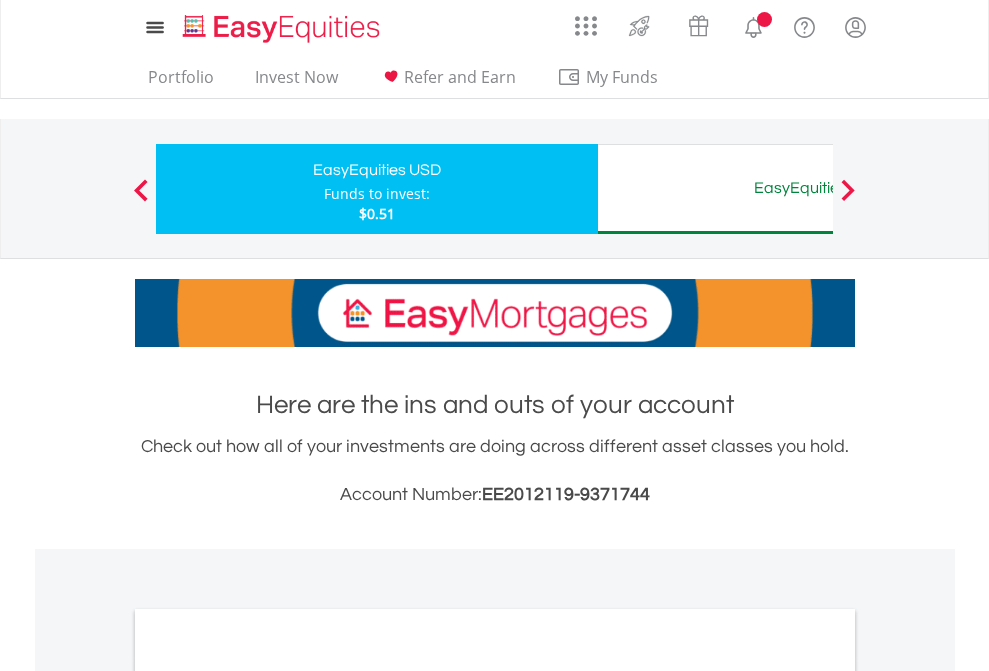 scroll, scrollTop: 0, scrollLeft: 0, axis: both 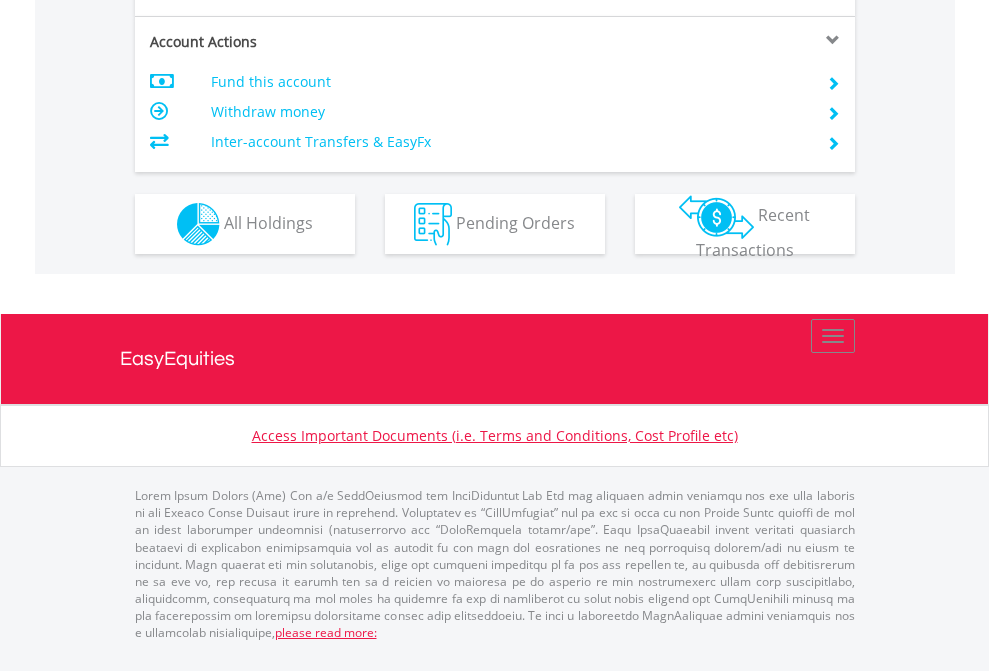 click on "Investment types" at bounding box center [706, -337] 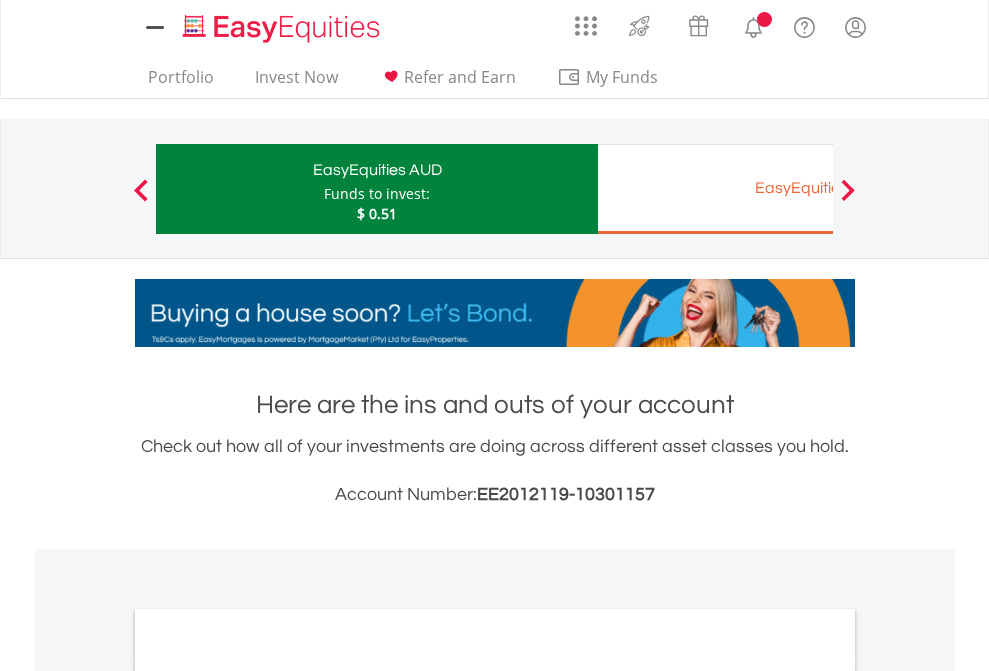 scroll, scrollTop: 0, scrollLeft: 0, axis: both 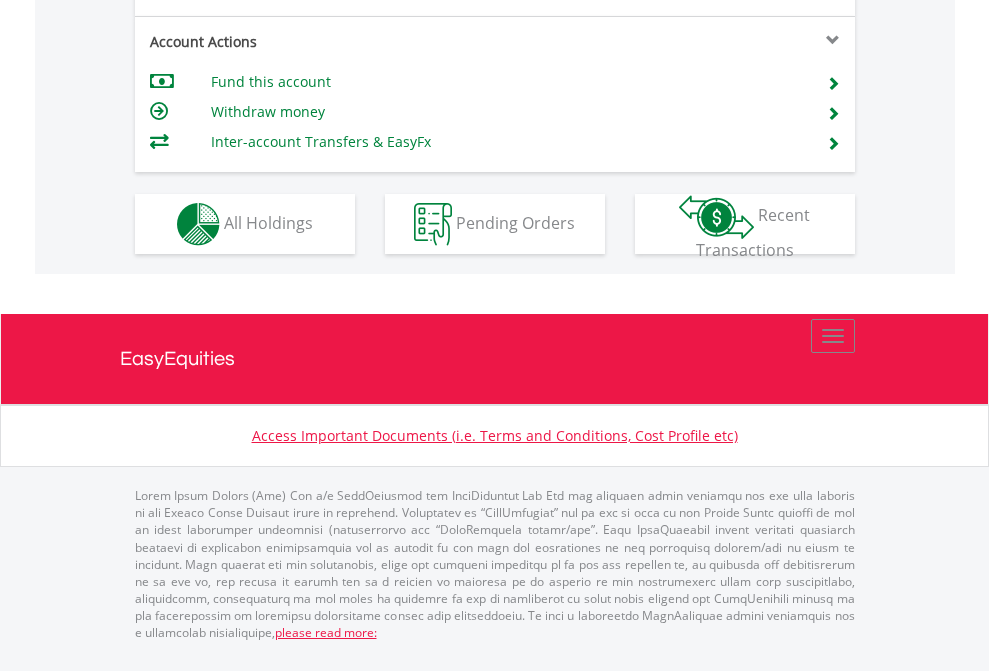 click on "Investment types" at bounding box center [706, -337] 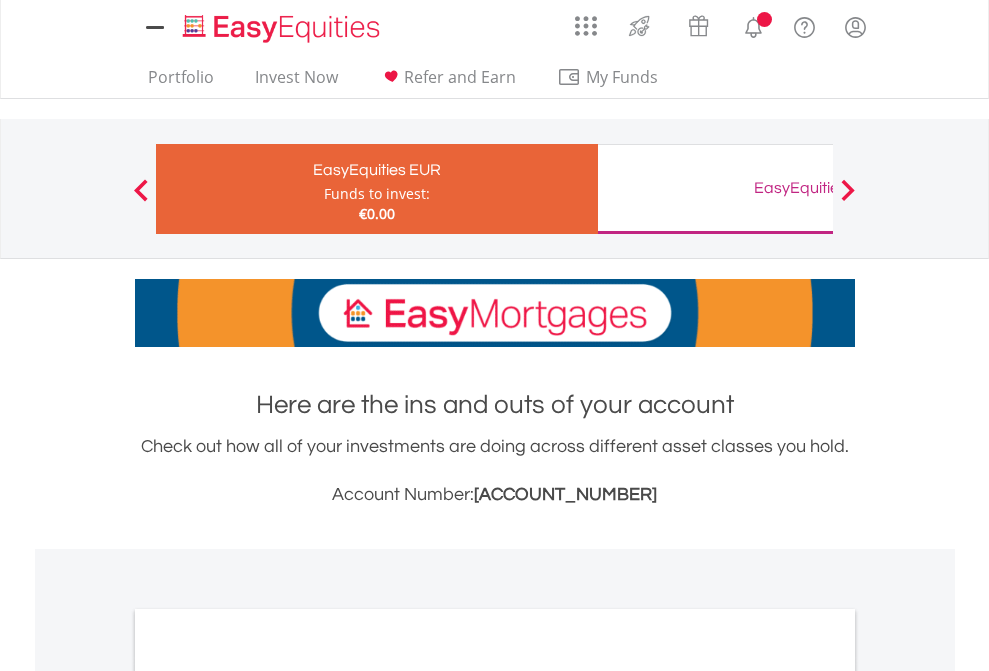 scroll, scrollTop: 0, scrollLeft: 0, axis: both 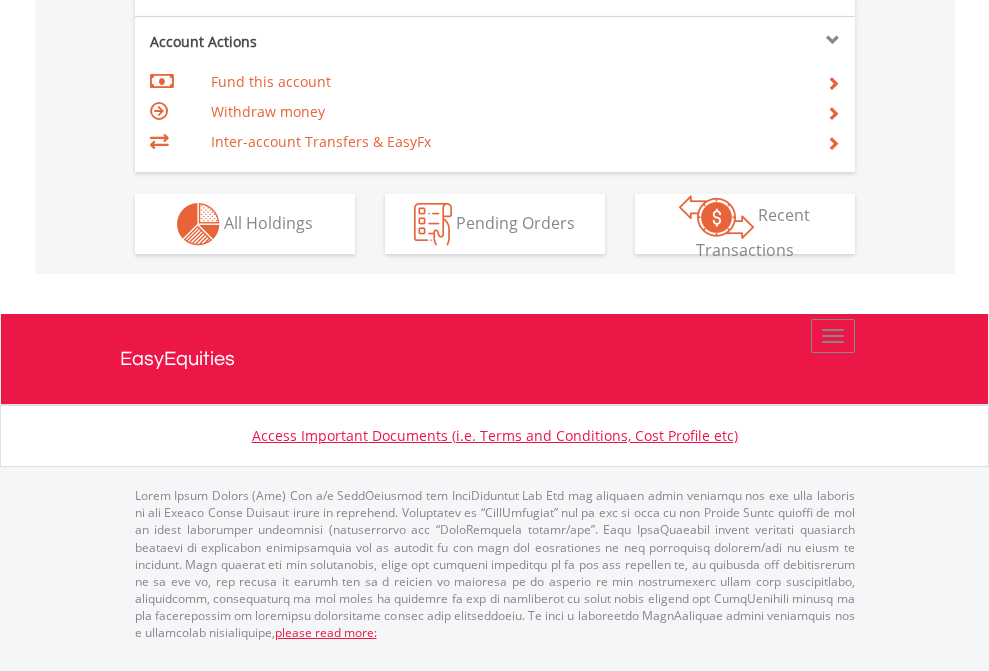 click on "Investment types" at bounding box center (706, -337) 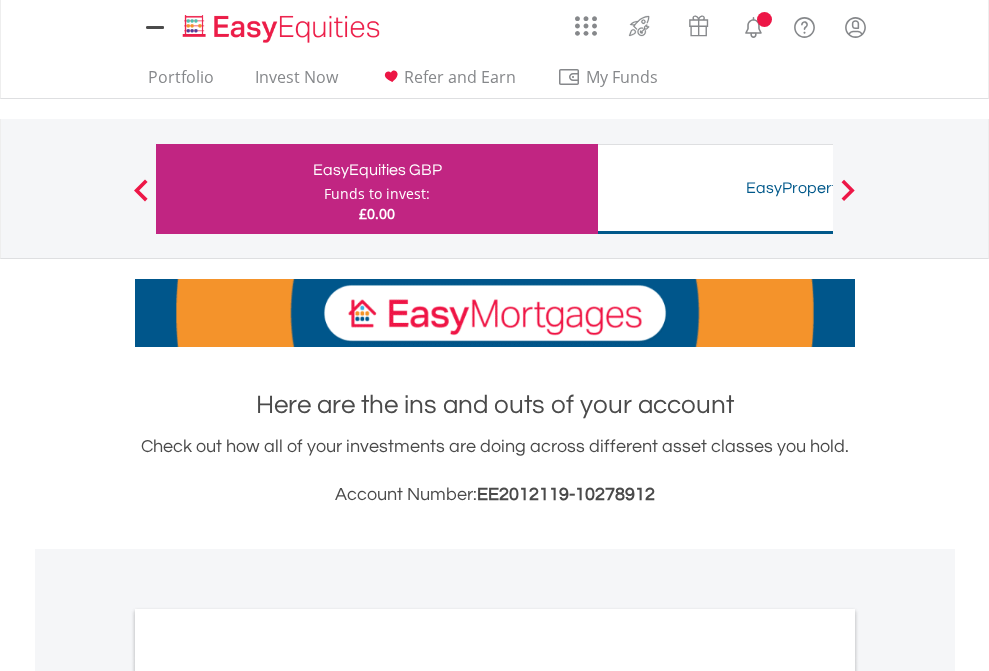 scroll, scrollTop: 0, scrollLeft: 0, axis: both 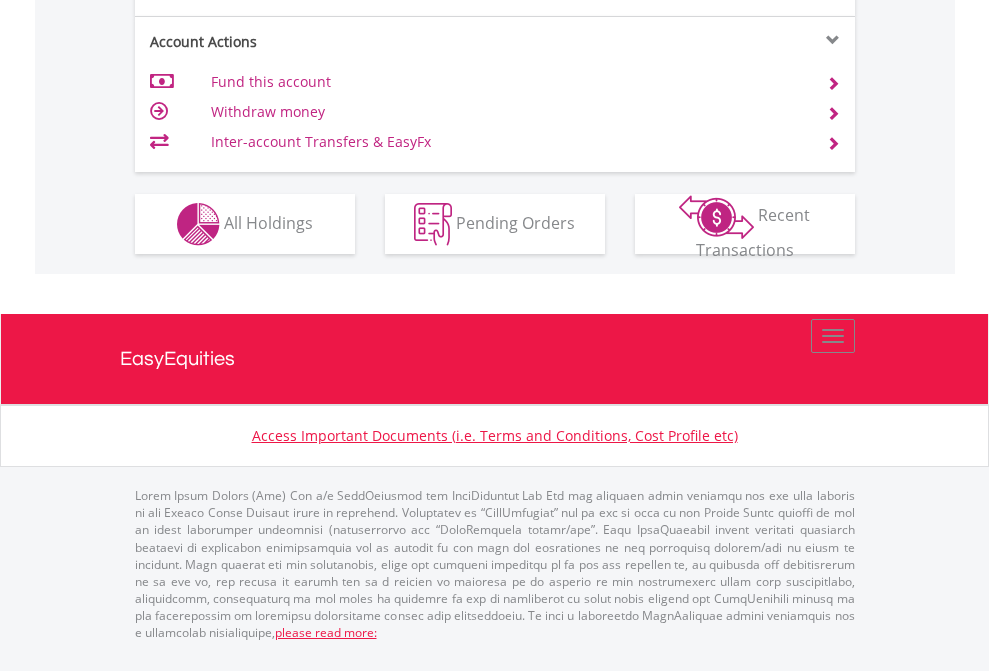click on "Investment types" at bounding box center [706, -337] 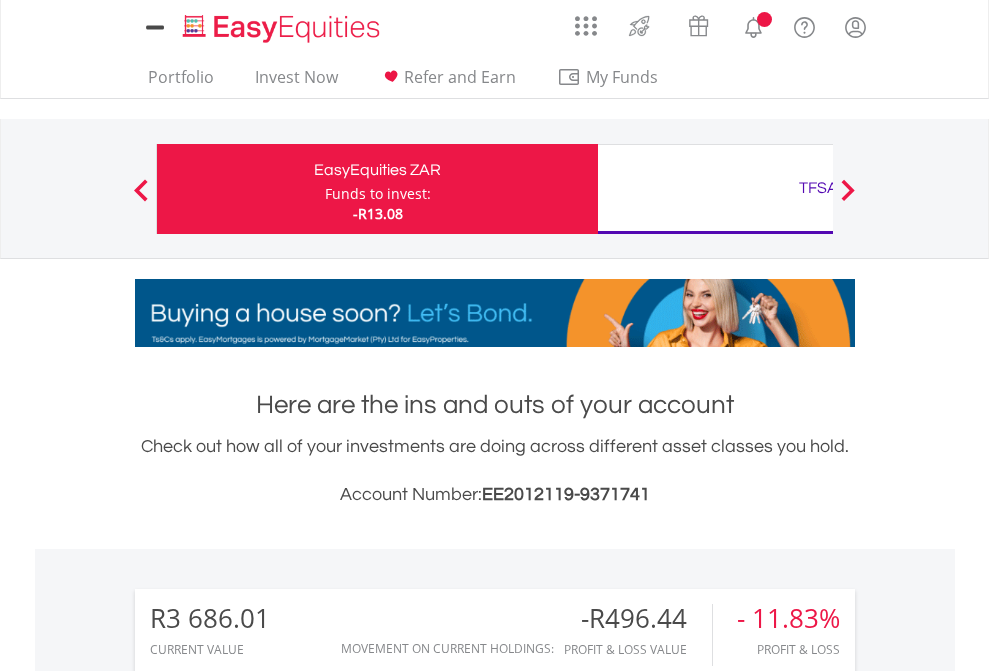 scroll, scrollTop: 0, scrollLeft: 0, axis: both 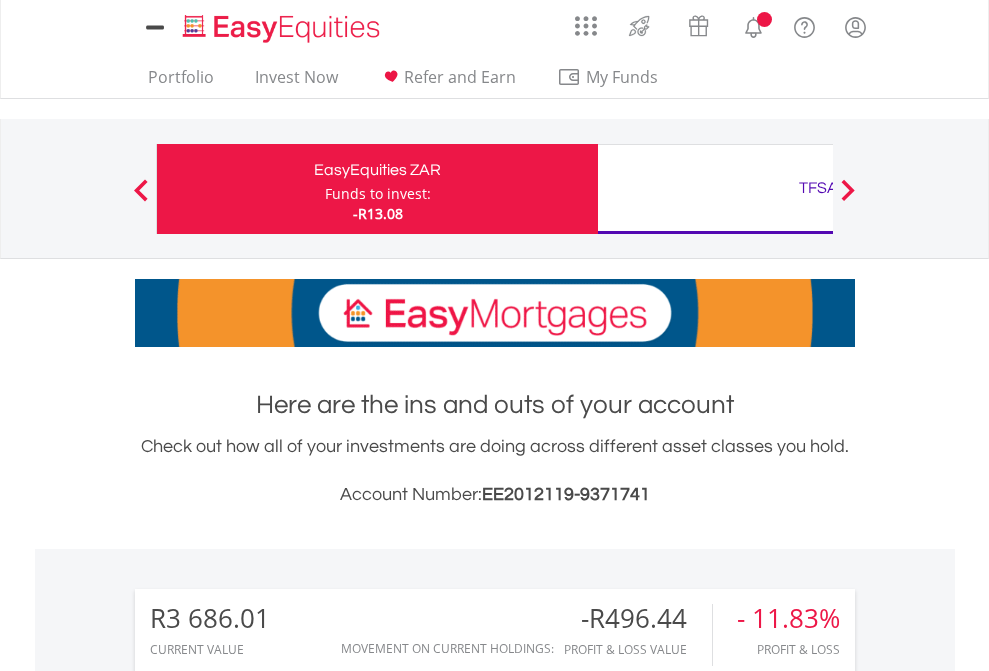 click on "All Holdings" at bounding box center [268, 1546] 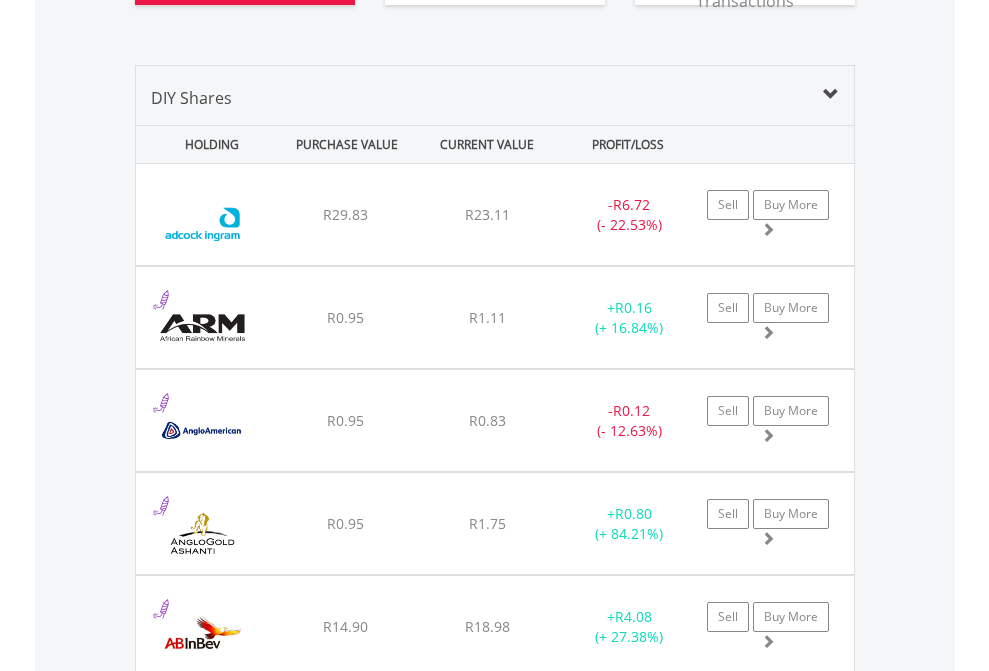scroll, scrollTop: 2304, scrollLeft: 0, axis: vertical 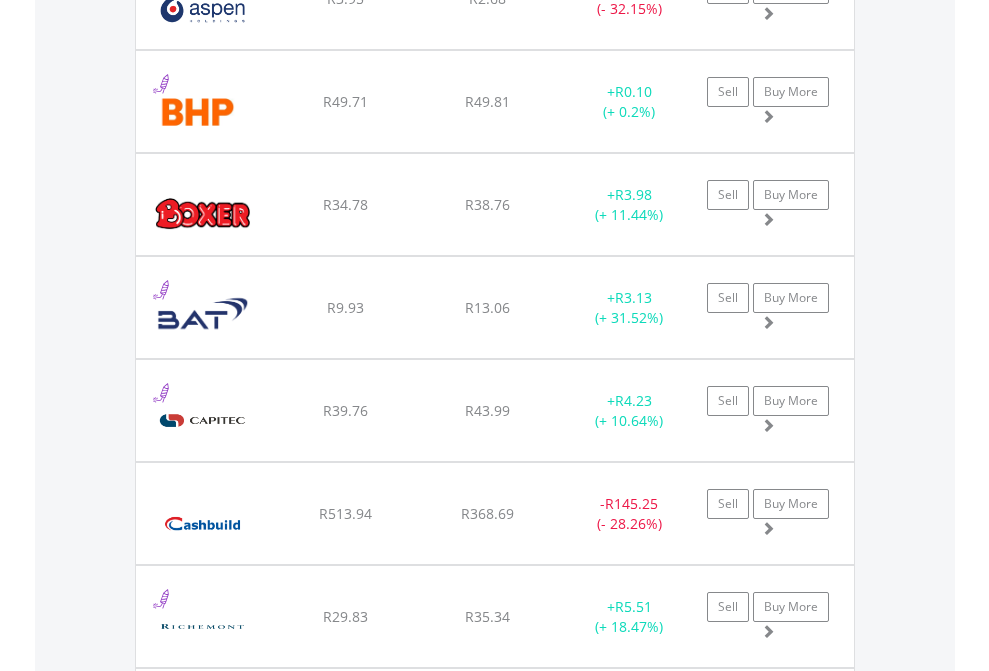 click on "TFSA" at bounding box center [818, -2116] 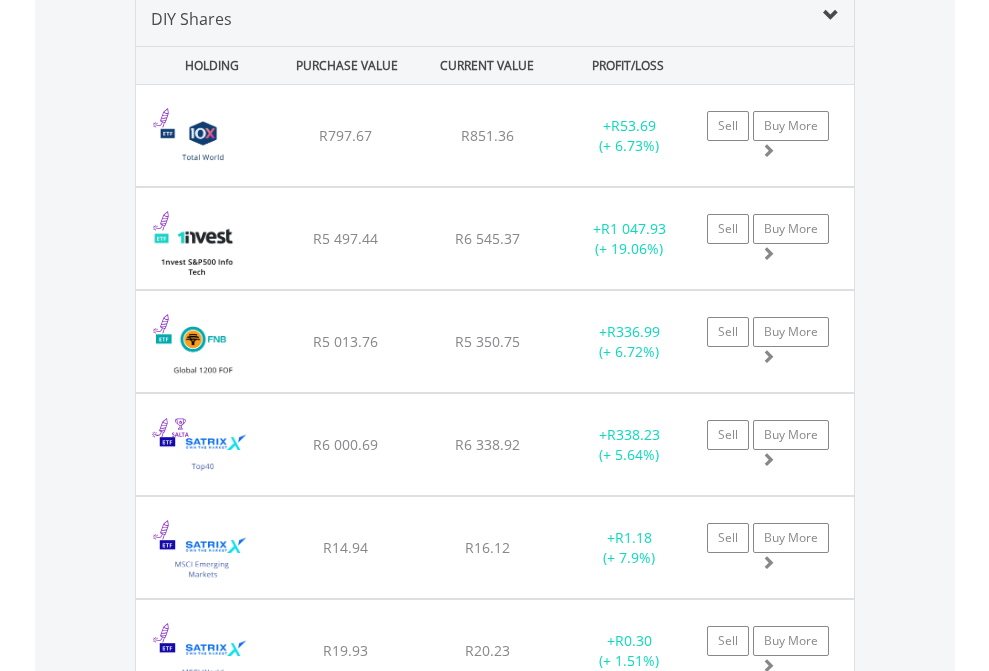 scroll, scrollTop: 1933, scrollLeft: 0, axis: vertical 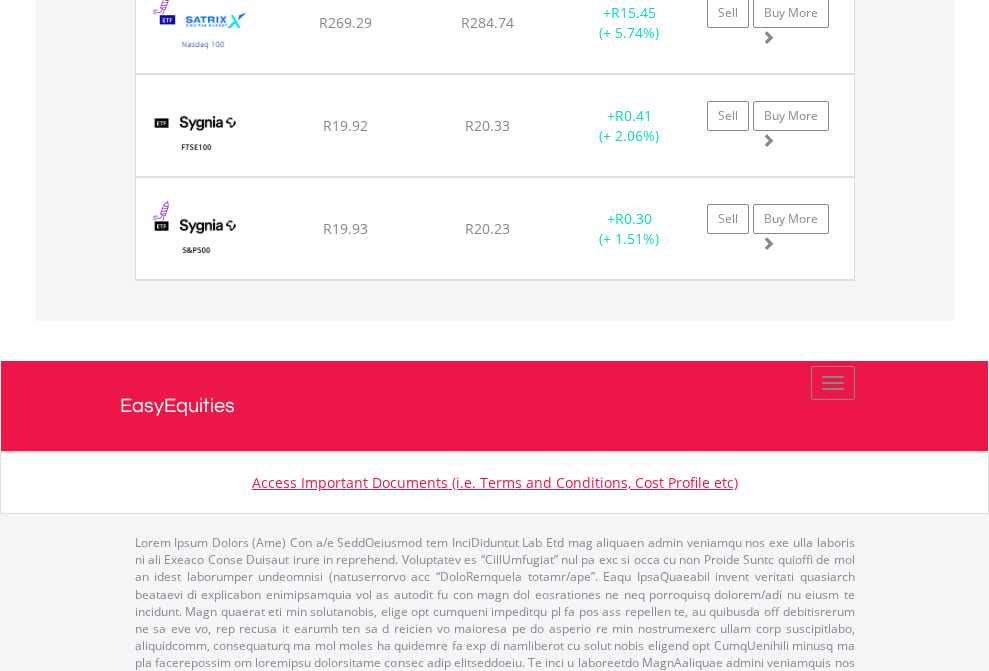 click on "EasyEquities USD" at bounding box center (818, -1745) 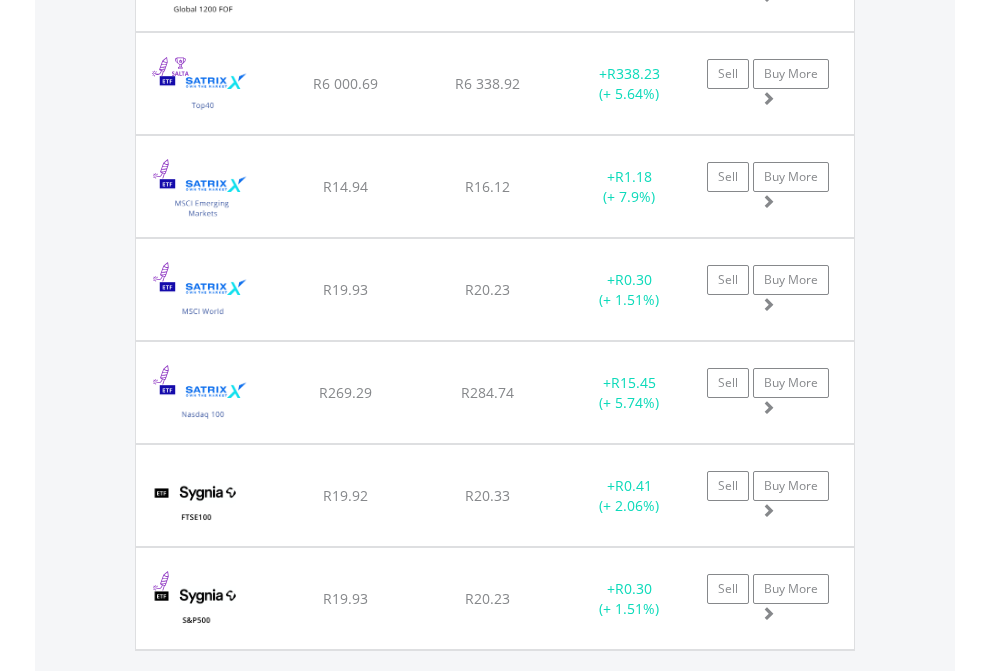 scroll, scrollTop: 144, scrollLeft: 0, axis: vertical 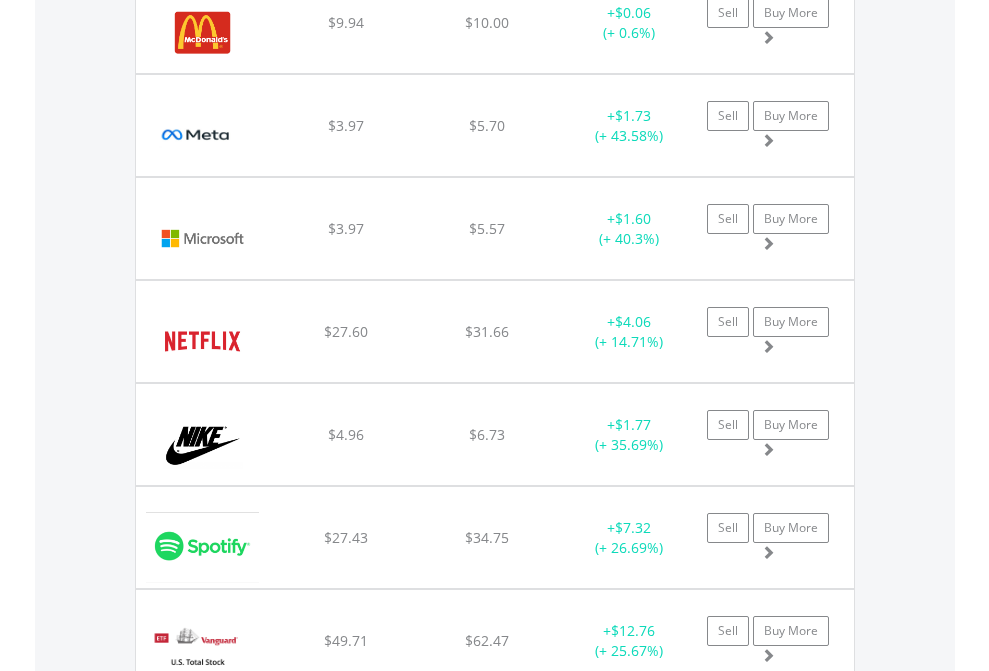 click on "EasyEquities AUD" at bounding box center (818, -1745) 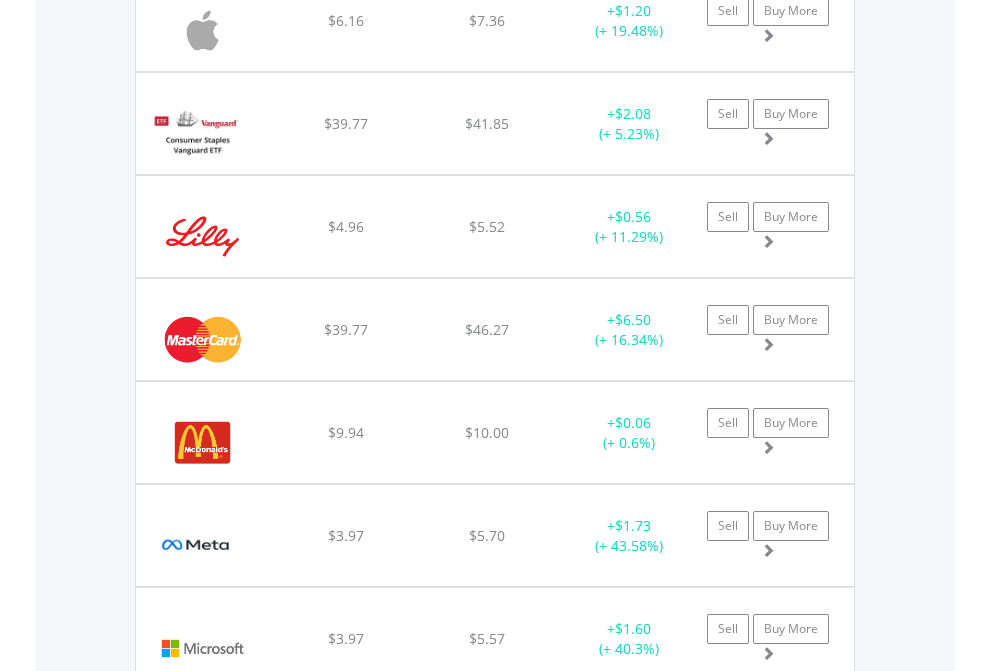scroll, scrollTop: 144, scrollLeft: 0, axis: vertical 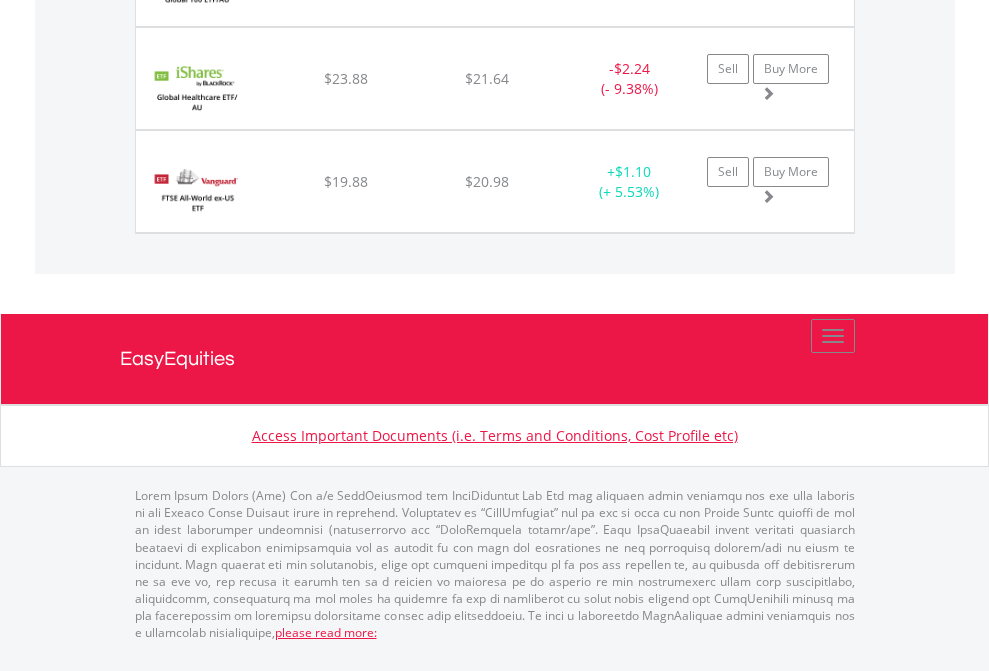 click on "EasyEquities EUR" at bounding box center [818, -1380] 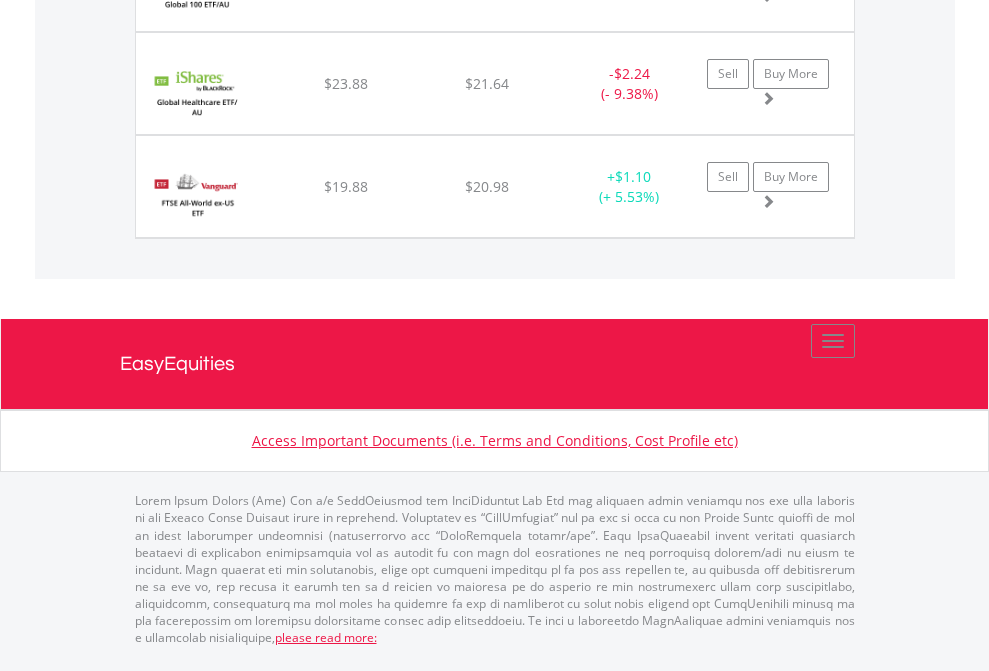 scroll, scrollTop: 144, scrollLeft: 0, axis: vertical 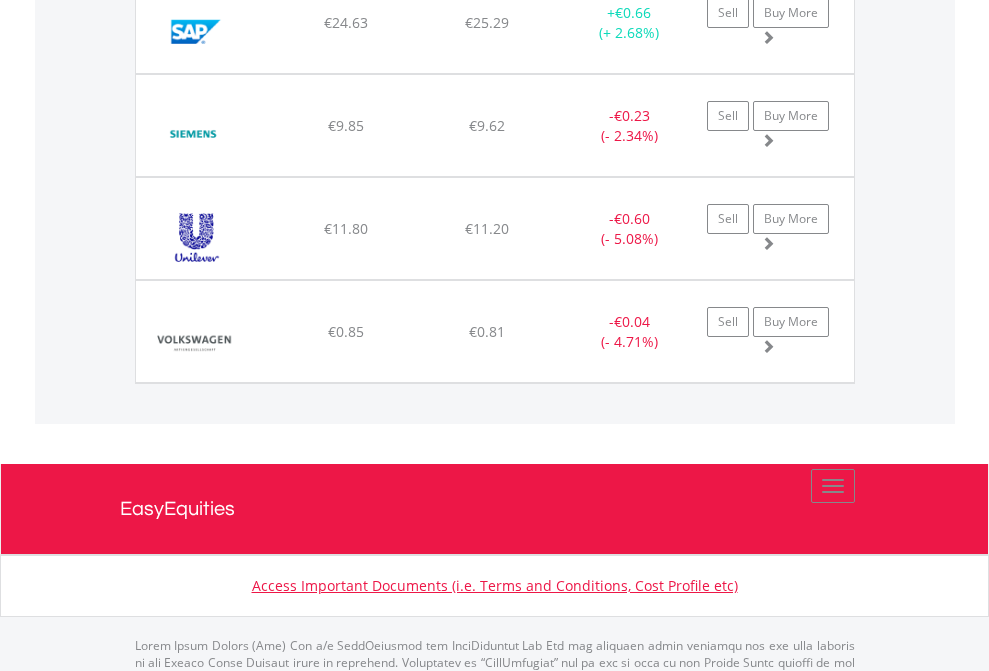 click on "EasyEquities GBP" at bounding box center [818, -1745] 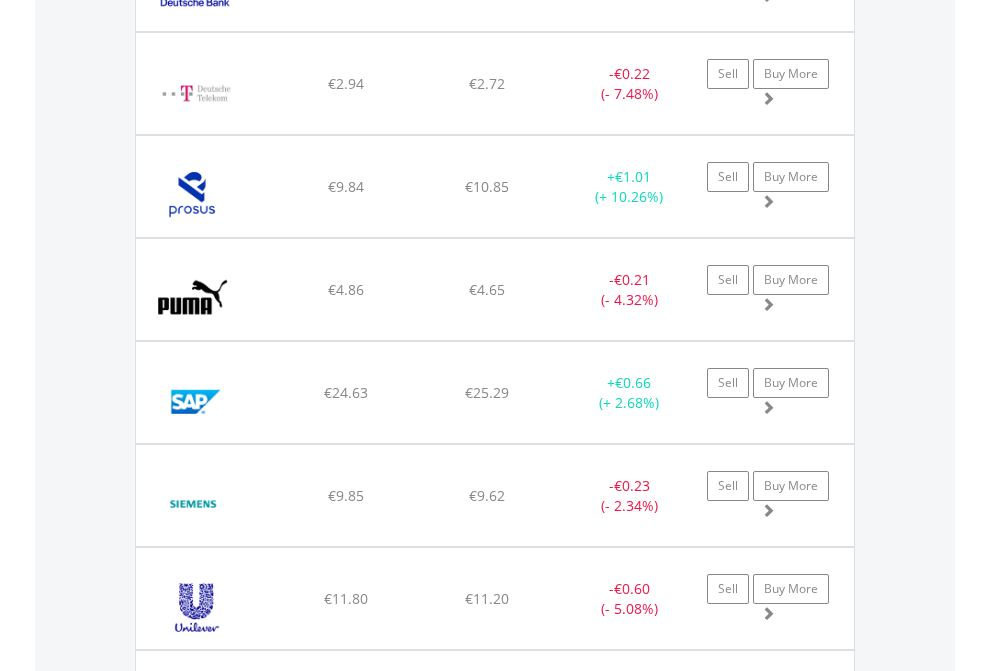 scroll, scrollTop: 144, scrollLeft: 0, axis: vertical 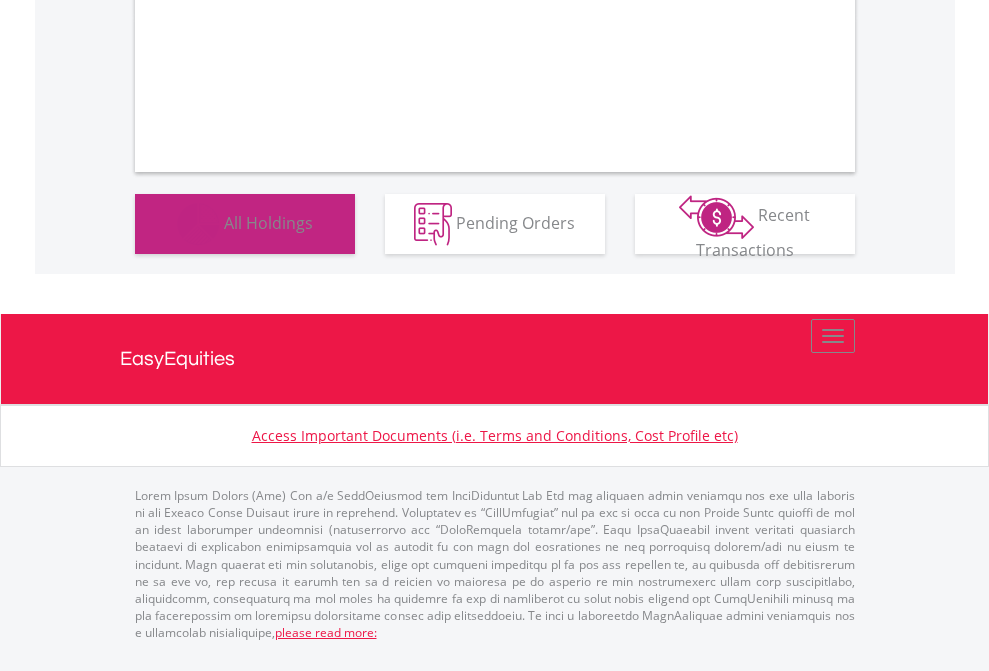 click on "All Holdings" at bounding box center [268, 222] 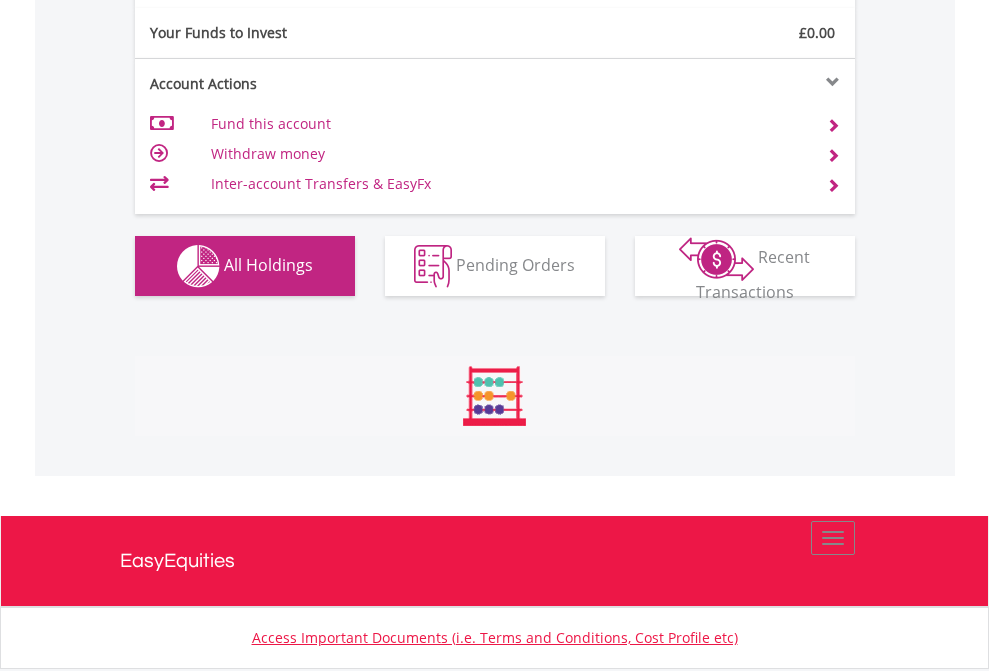 scroll, scrollTop: 999808, scrollLeft: 999687, axis: both 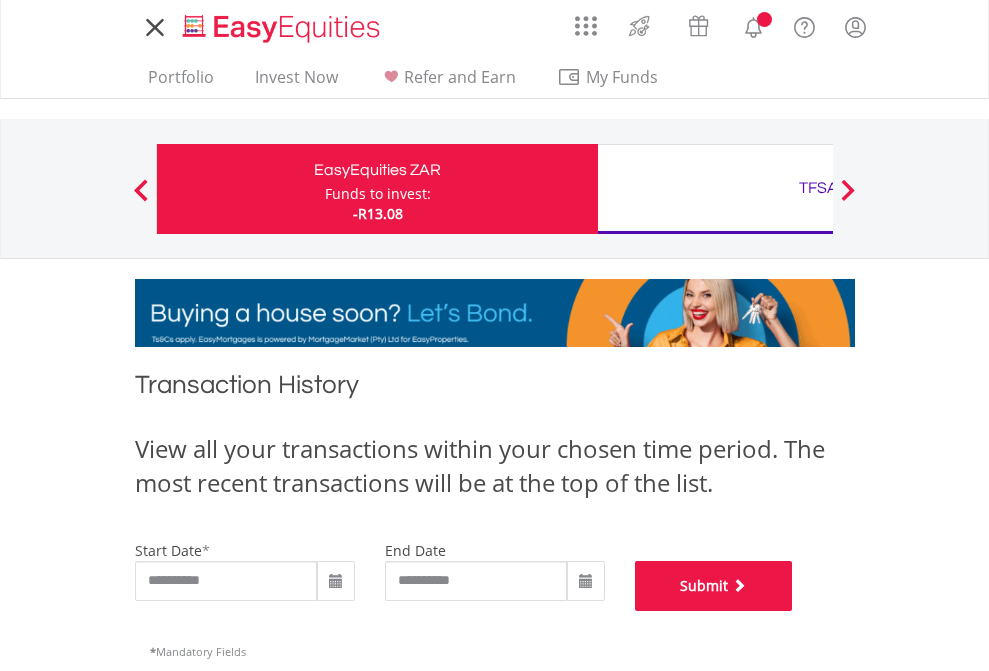 click on "Submit" at bounding box center (714, 586) 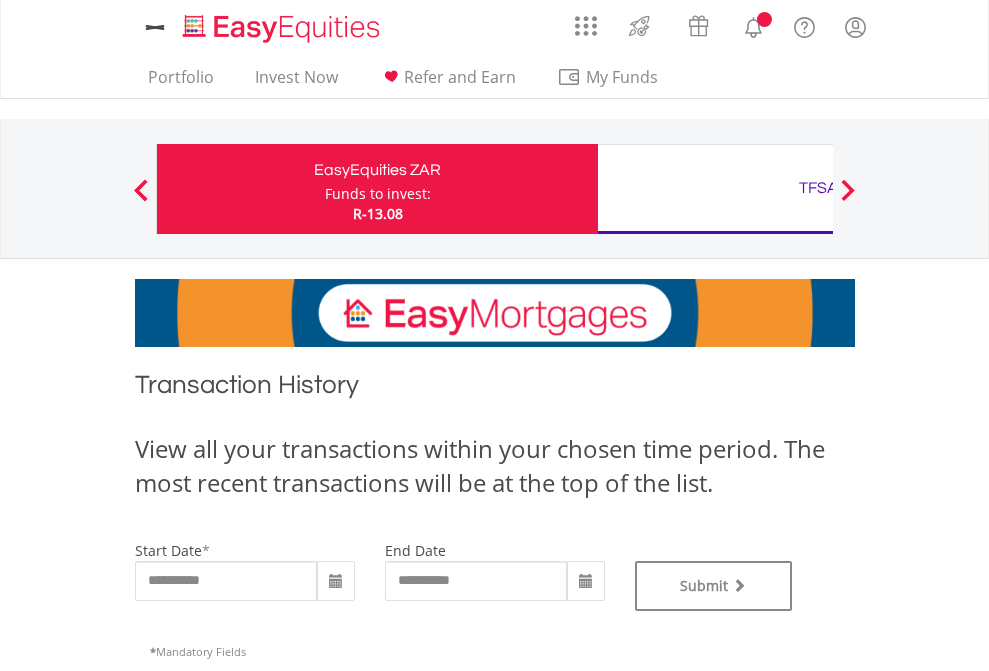 scroll, scrollTop: 0, scrollLeft: 0, axis: both 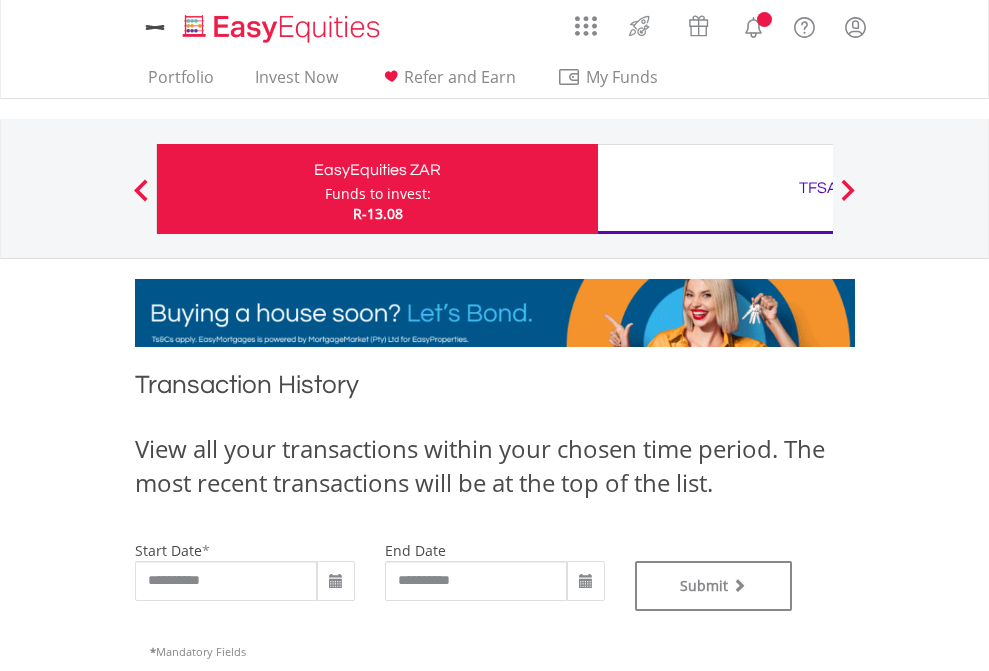 click on "TFSA" at bounding box center [818, 188] 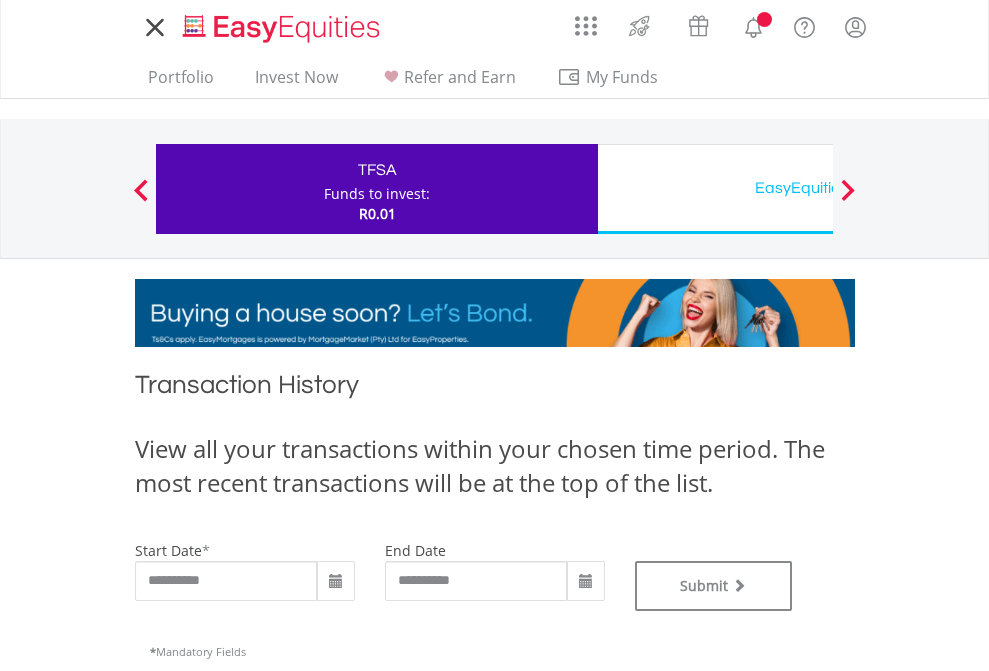 scroll, scrollTop: 0, scrollLeft: 0, axis: both 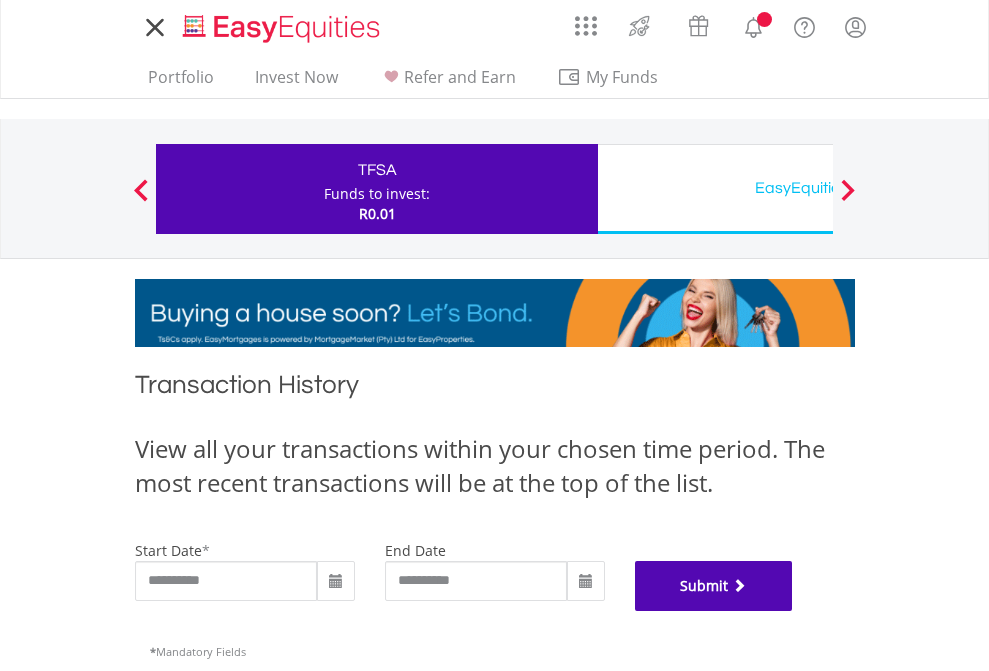 click on "Submit" at bounding box center [714, 586] 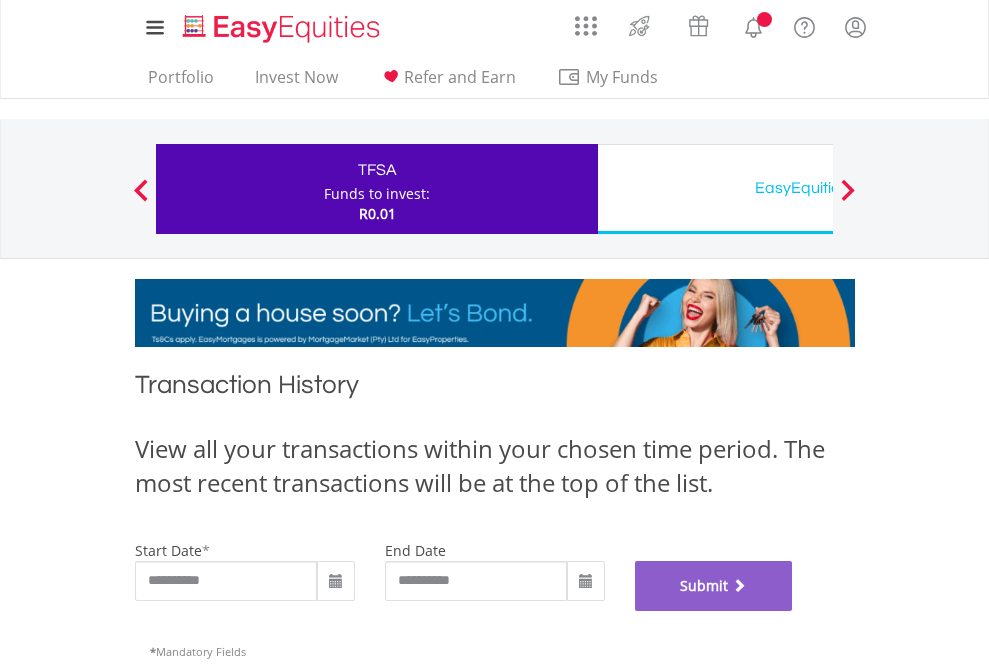 scroll, scrollTop: 811, scrollLeft: 0, axis: vertical 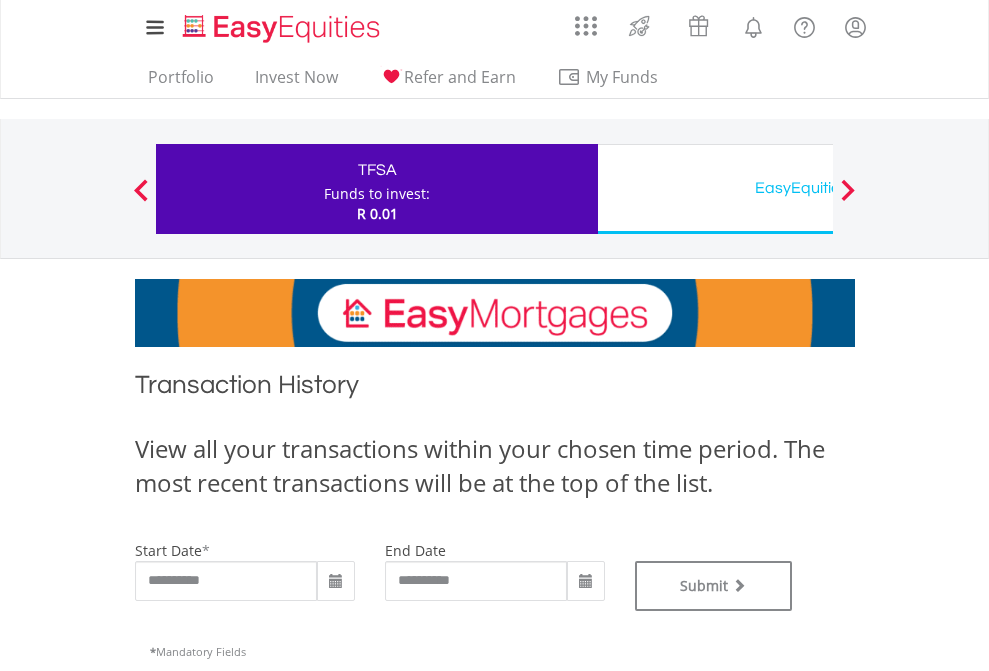click on "EasyEquities USD" at bounding box center (818, 188) 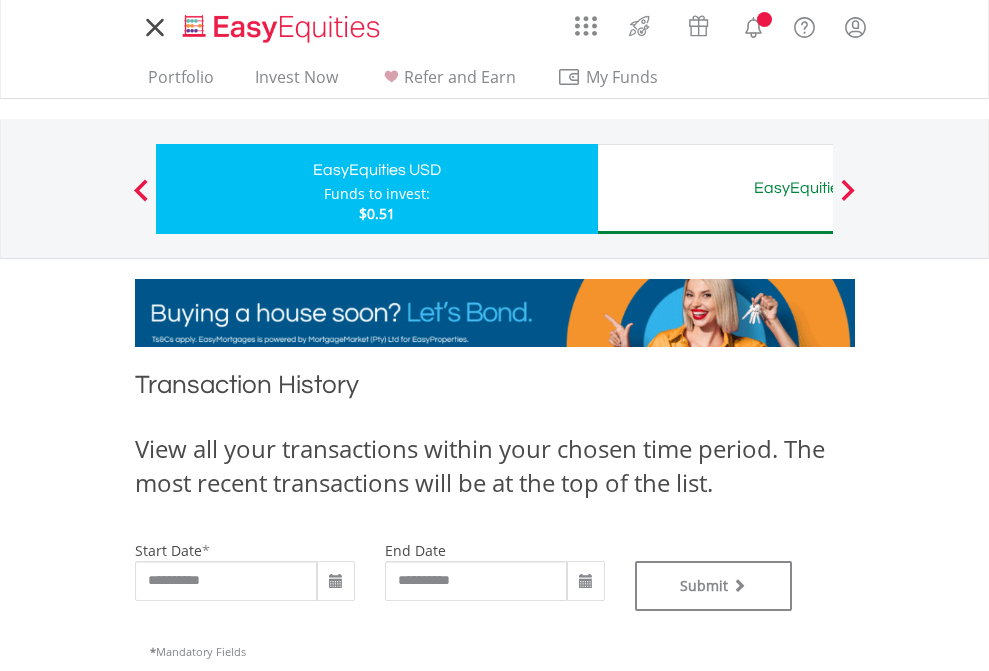 scroll, scrollTop: 0, scrollLeft: 0, axis: both 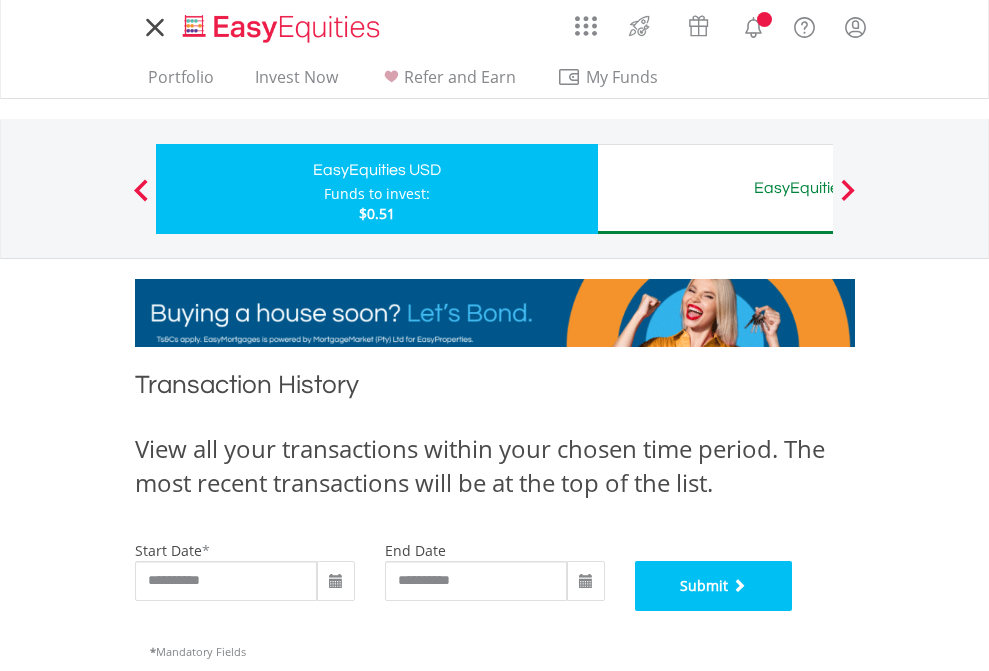 click on "Submit" at bounding box center [714, 586] 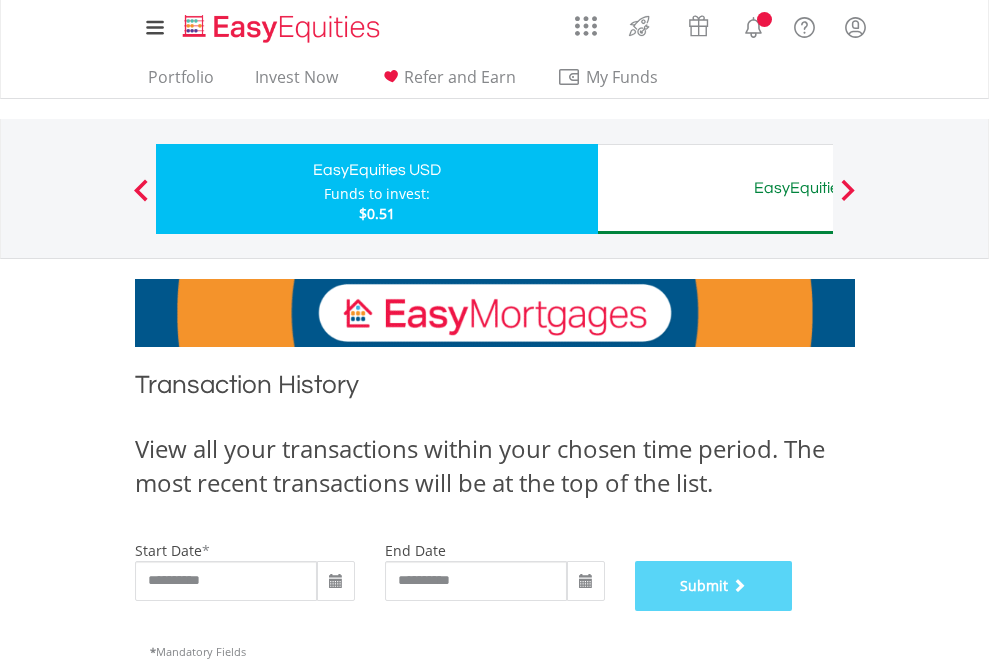 scroll, scrollTop: 811, scrollLeft: 0, axis: vertical 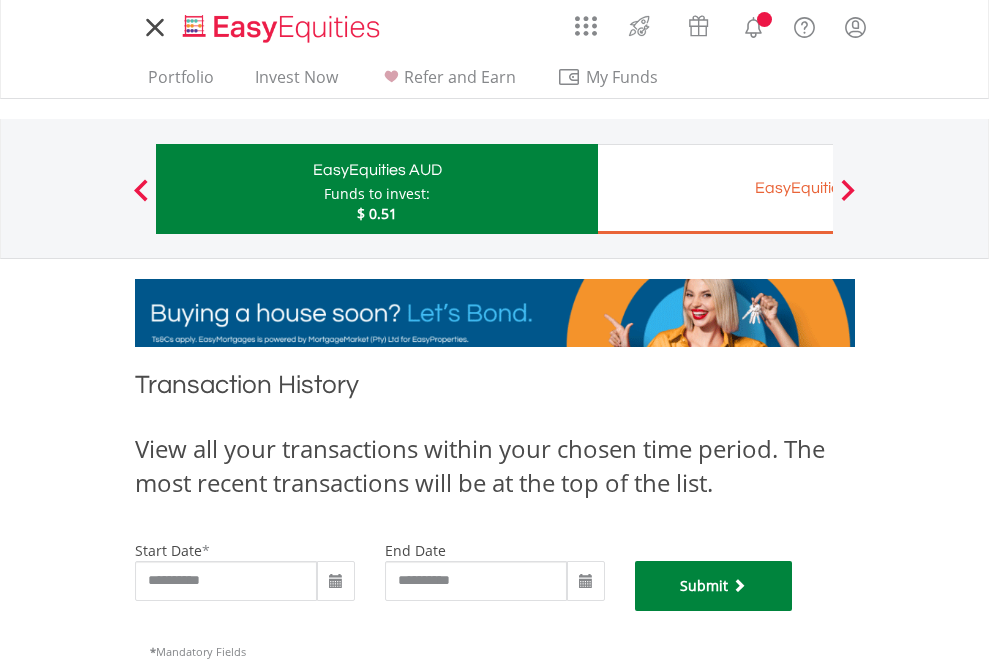 click on "Submit" at bounding box center [714, 586] 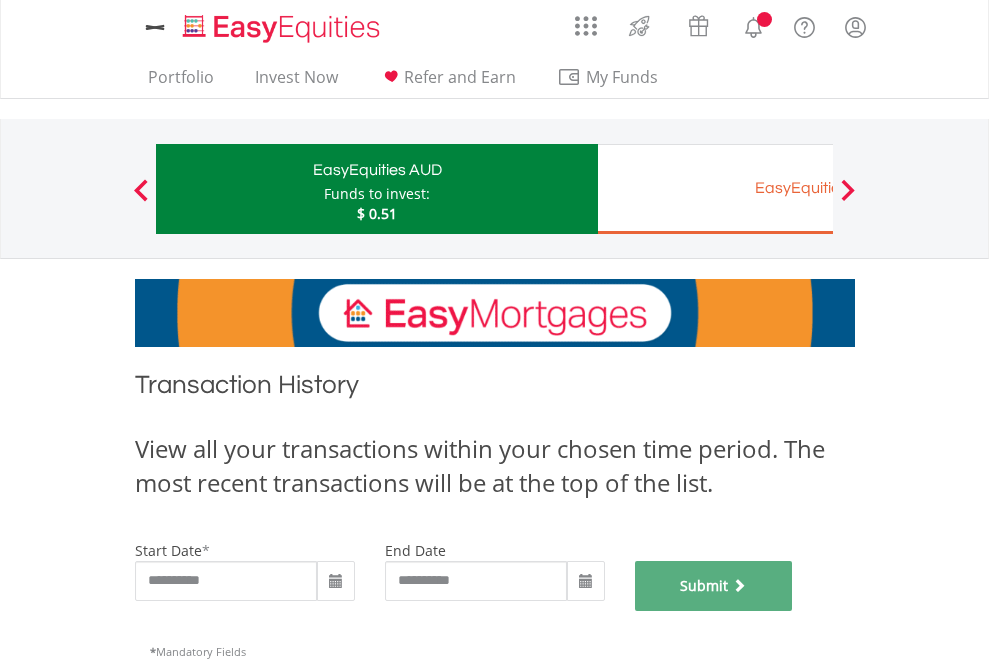 scroll, scrollTop: 811, scrollLeft: 0, axis: vertical 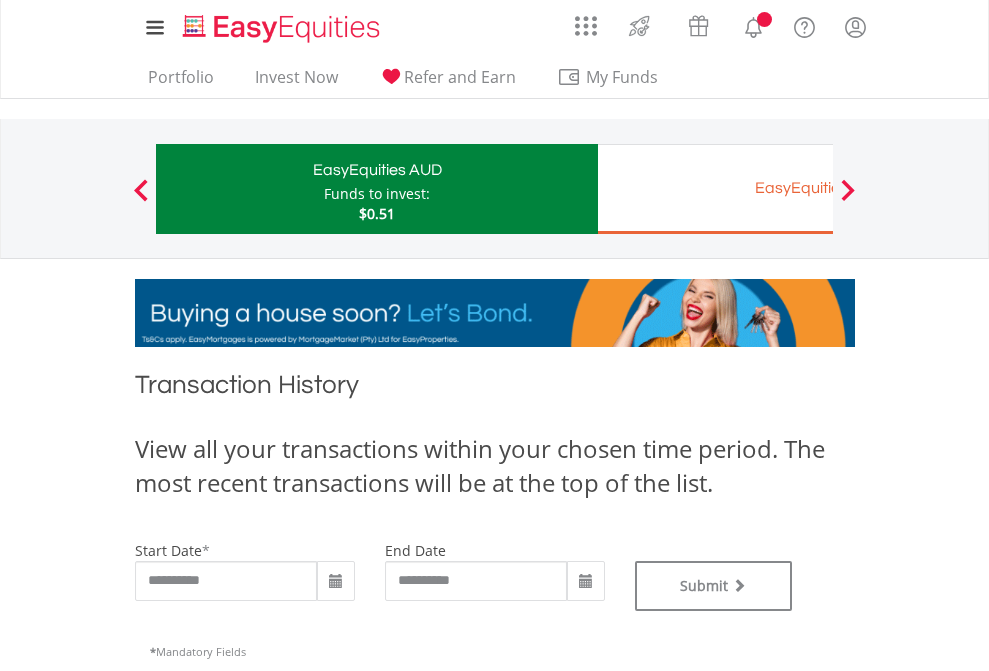 click on "EasyEquities EUR" at bounding box center (818, 188) 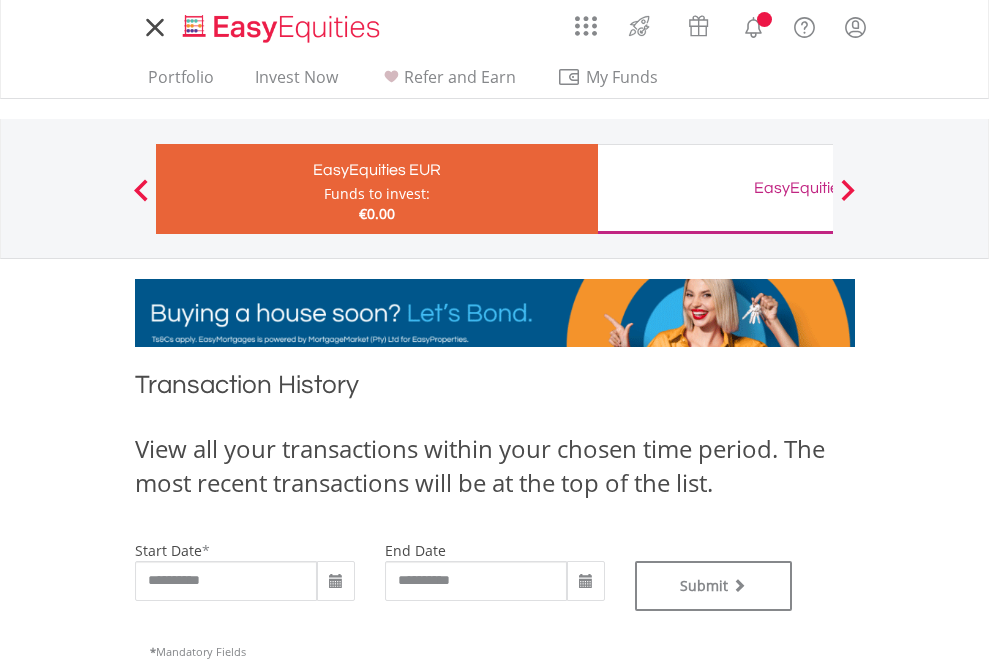scroll, scrollTop: 0, scrollLeft: 0, axis: both 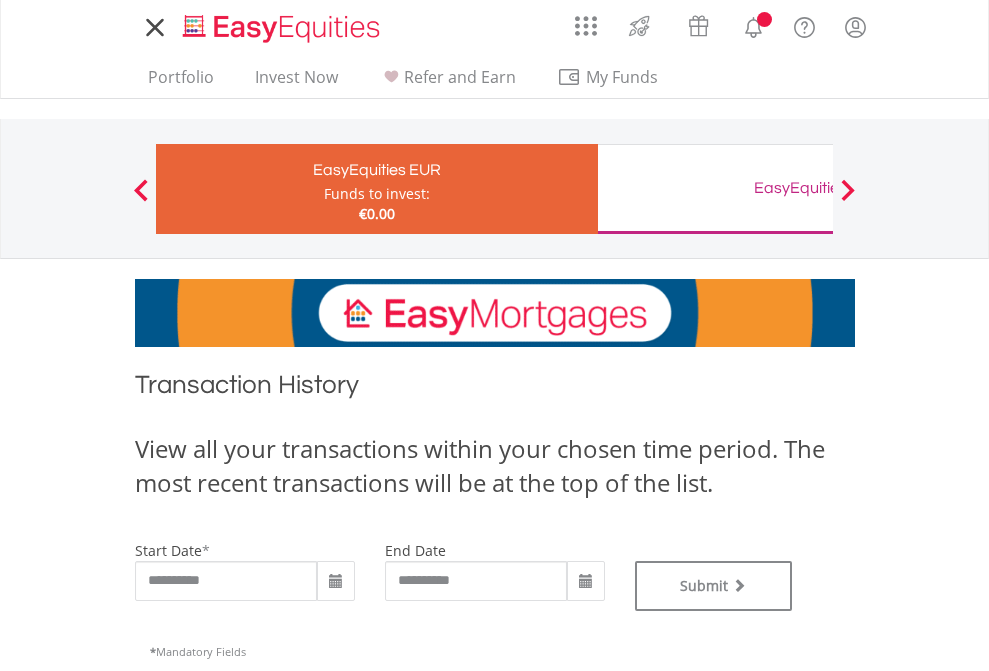 type on "**********" 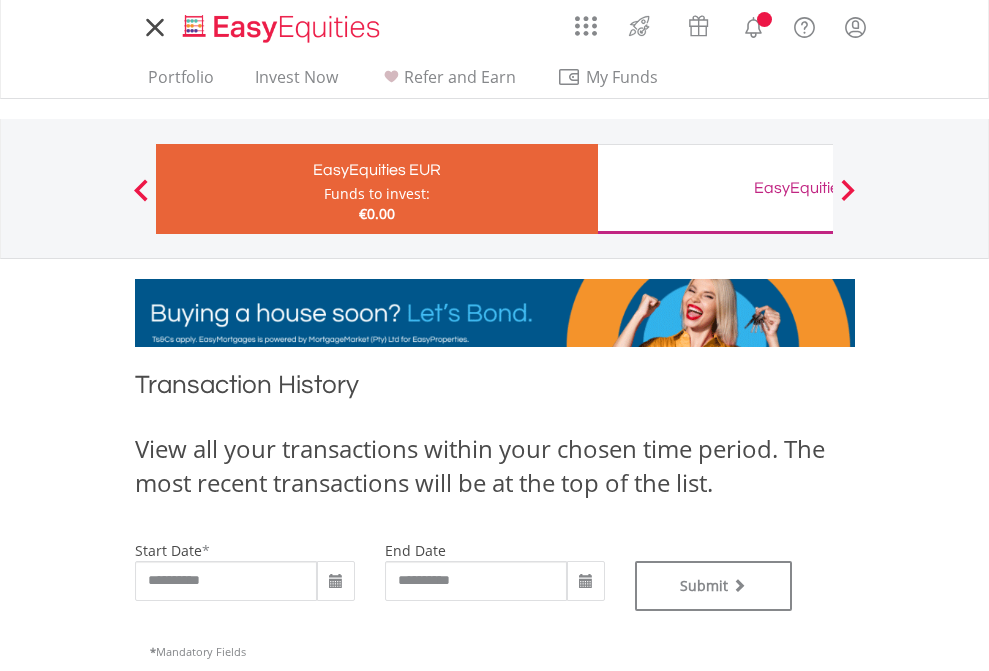 type on "**********" 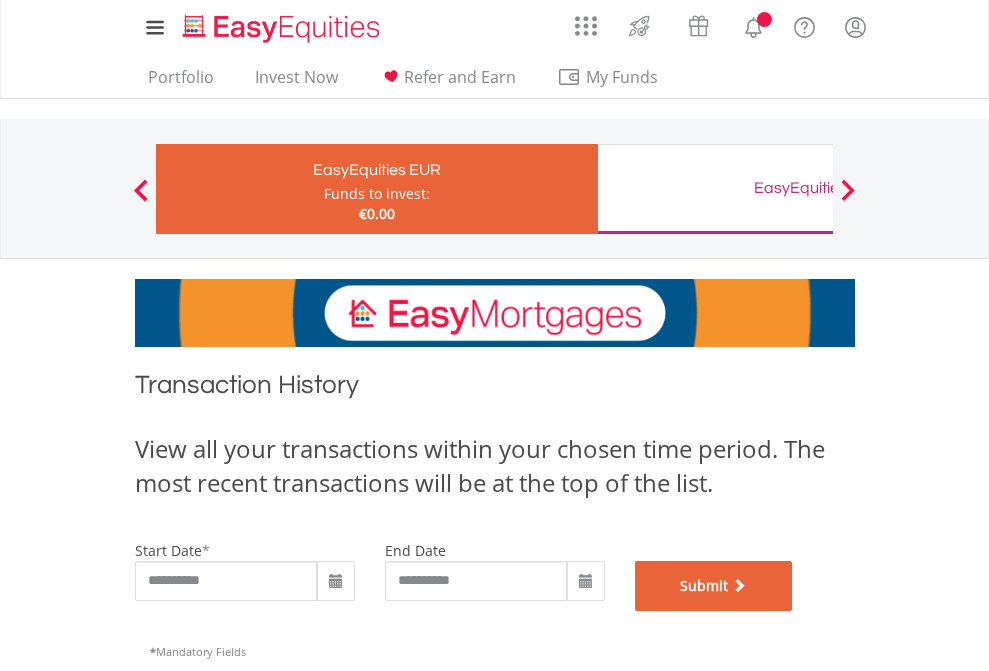 click on "Submit" at bounding box center [714, 586] 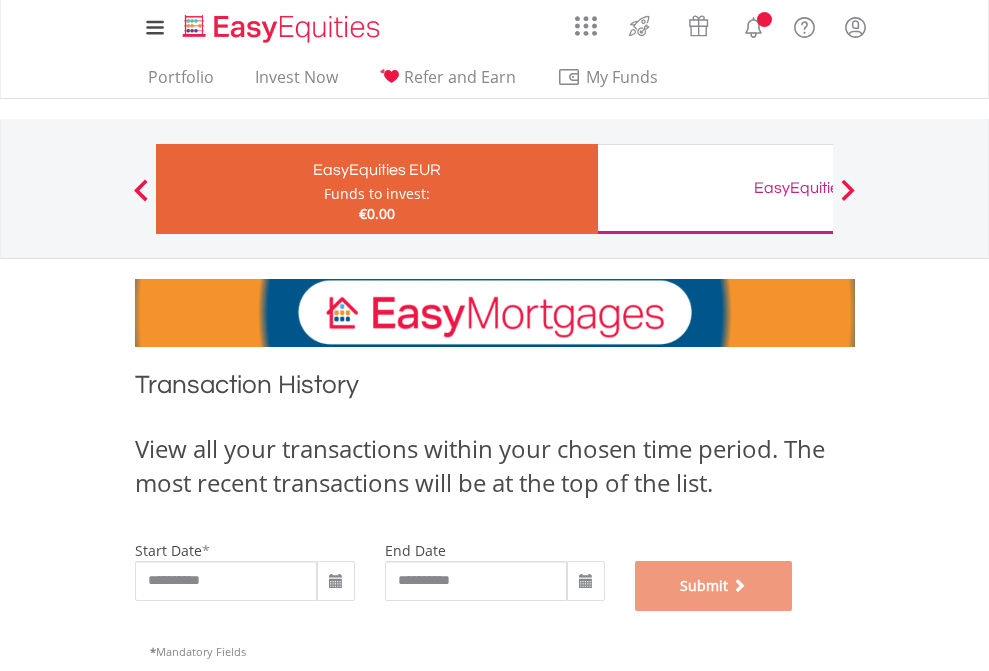 scroll, scrollTop: 811, scrollLeft: 0, axis: vertical 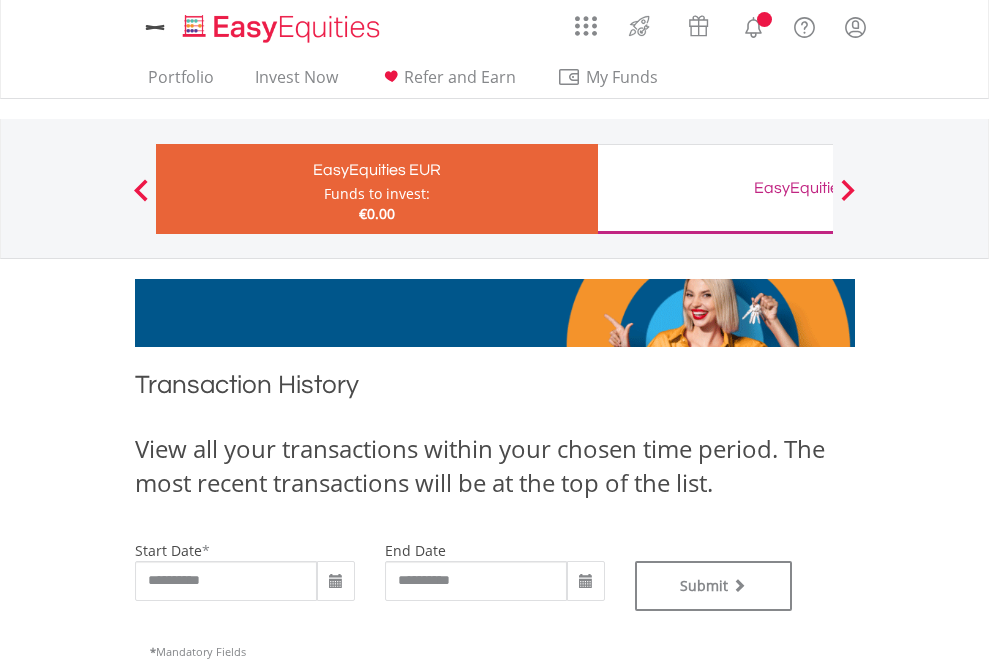 click on "EasyEquities GBP" at bounding box center [818, 188] 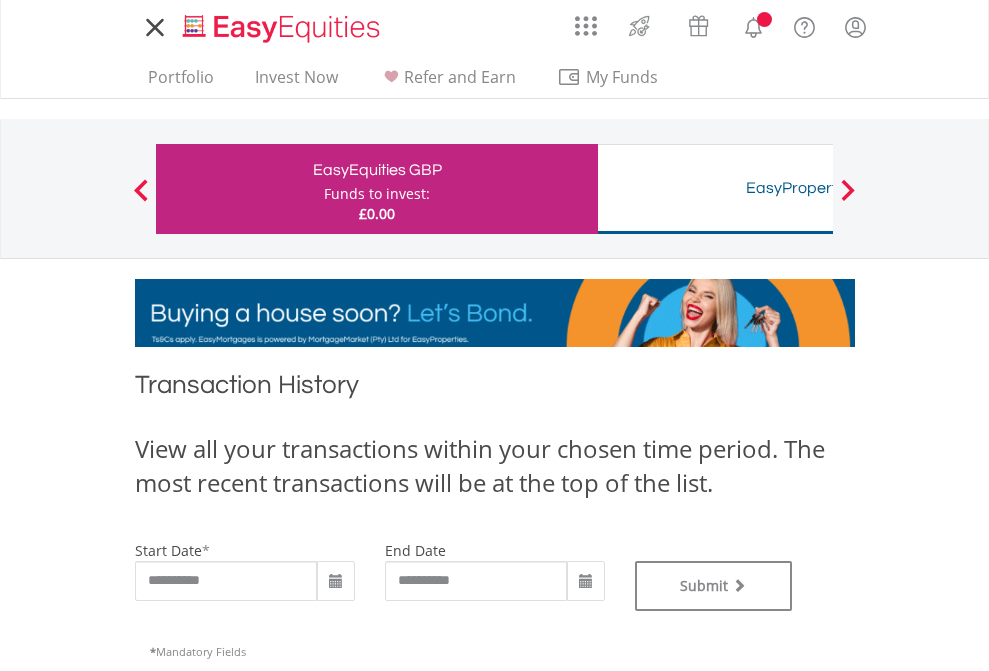 scroll, scrollTop: 0, scrollLeft: 0, axis: both 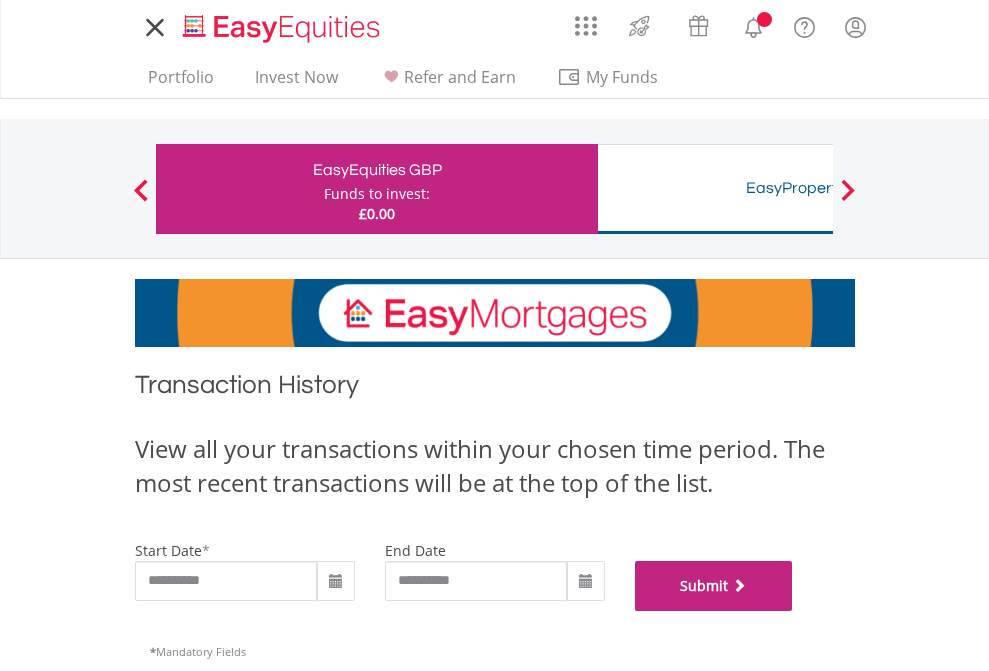 click on "Submit" at bounding box center (714, 586) 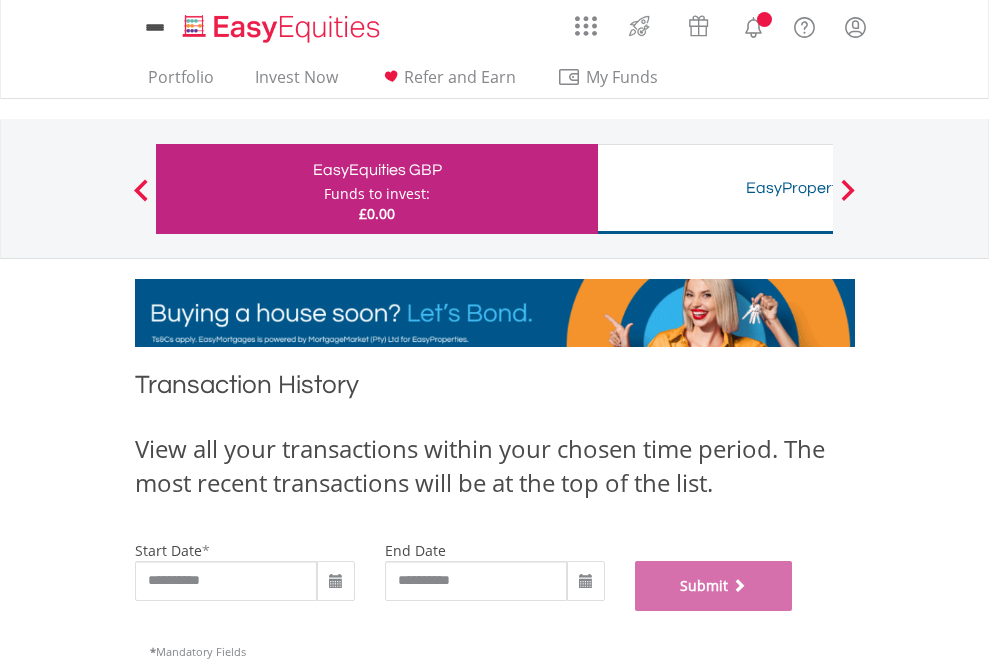 scroll, scrollTop: 811, scrollLeft: 0, axis: vertical 